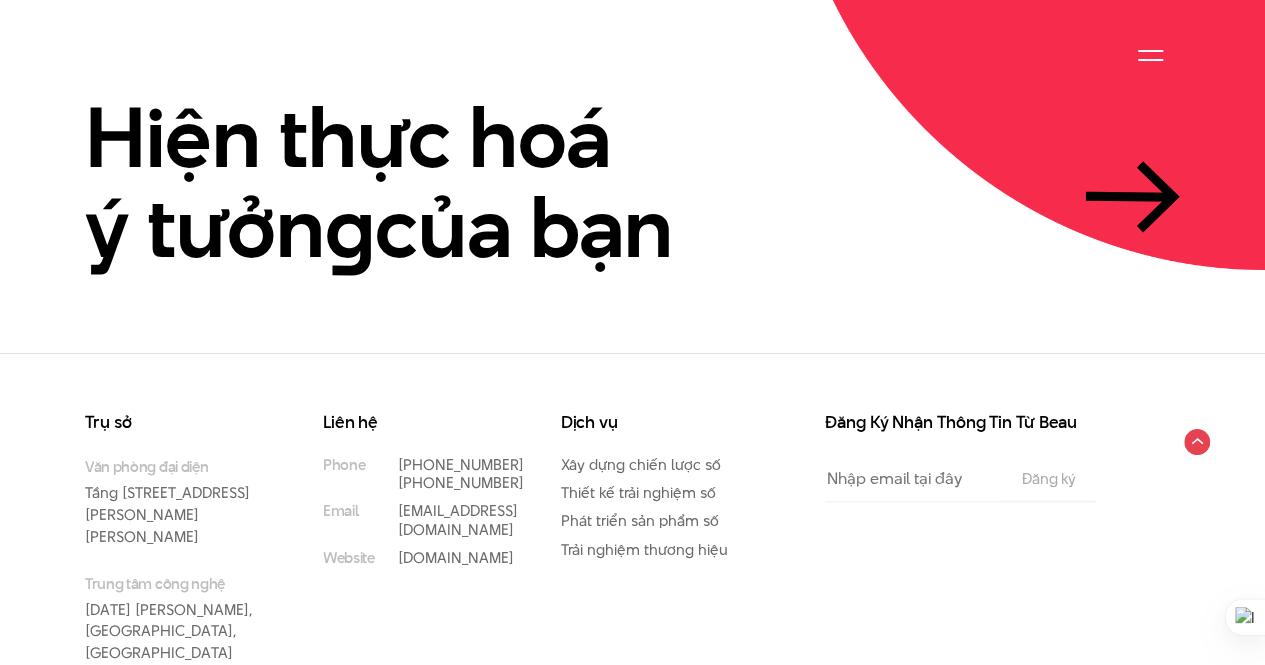 scroll, scrollTop: 4495, scrollLeft: 0, axis: vertical 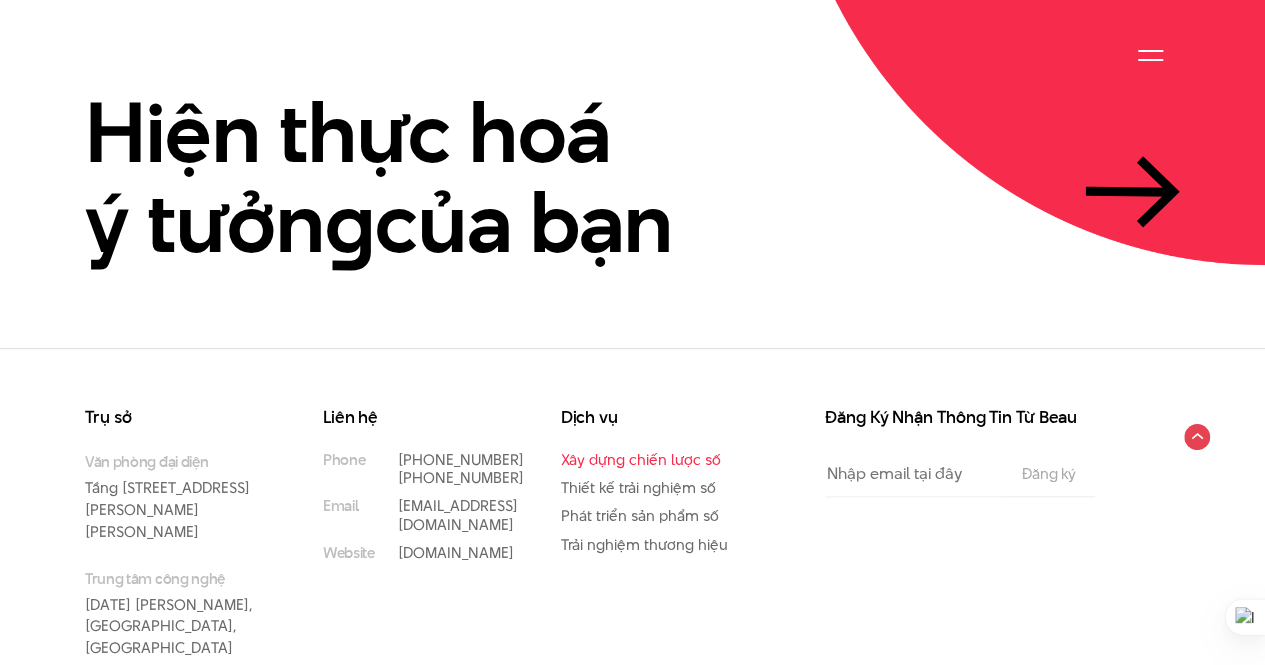 click on "Xây dựng chiến lược số" at bounding box center (641, 459) 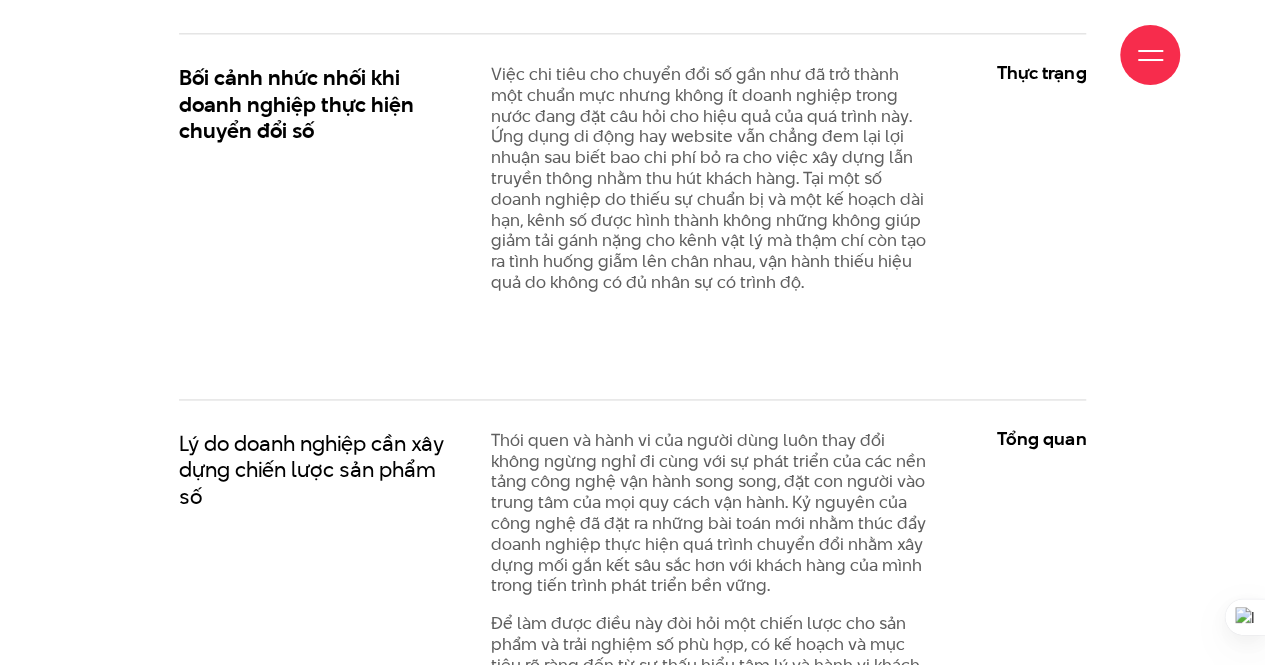 scroll, scrollTop: 1300, scrollLeft: 0, axis: vertical 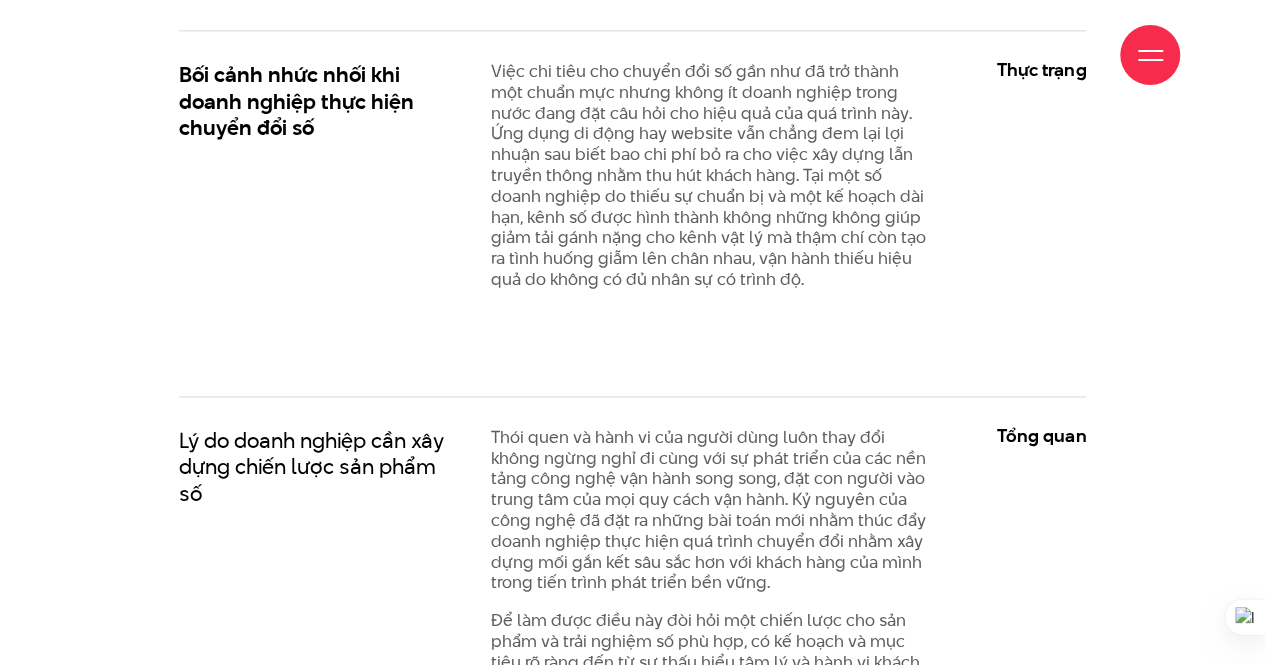 click on "Việc chi tiêu cho chuyển đổi số gần như đã trở thành một chuẩn mực nhưng không ít doanh nghiệp trong nước đang đặt câu hỏi cho hiệu quả của quá trình này. Ứng dụng di động hay website vẫn chẳng đem lại lợi nhuận sau biết bao chi phí bỏ ra cho việc xây dựng lẫn truyền thông nhằm thu hút khách hàng. Tại một số doanh nghiệp do thiếu sự chuẩn bị và một kế hoạch dài hạn, kênh số được hình thành không những không giúp giảm tải gánh nặng cho kênh vật lý mà thậm chí còn tạo ra tình huống giẫm lên chân nhau, vận hành thiếu hiệu quả do không có đủ nhân sự có trình độ." at bounding box center [710, 175] 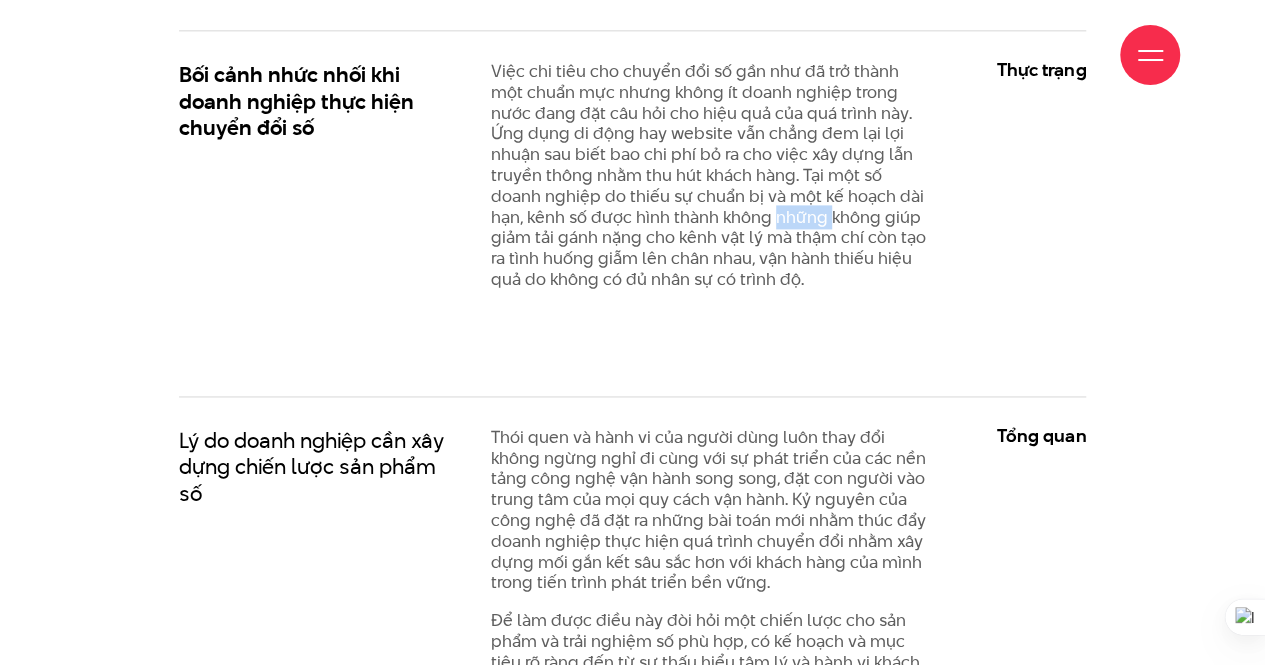 click on "Việc chi tiêu cho chuyển đổi số gần như đã trở thành một chuẩn mực nhưng không ít doanh nghiệp trong nước đang đặt câu hỏi cho hiệu quả của quá trình này. Ứng dụng di động hay website vẫn chẳng đem lại lợi nhuận sau biết bao chi phí bỏ ra cho việc xây dựng lẫn truyền thông nhằm thu hút khách hàng. Tại một số doanh nghiệp do thiếu sự chuẩn bị và một kế hoạch dài hạn, kênh số được hình thành không những không giúp giảm tải gánh nặng cho kênh vật lý mà thậm chí còn tạo ra tình huống giẫm lên chân nhau, vận hành thiếu hiệu quả do không có đủ nhân sự có trình độ." at bounding box center [710, 175] 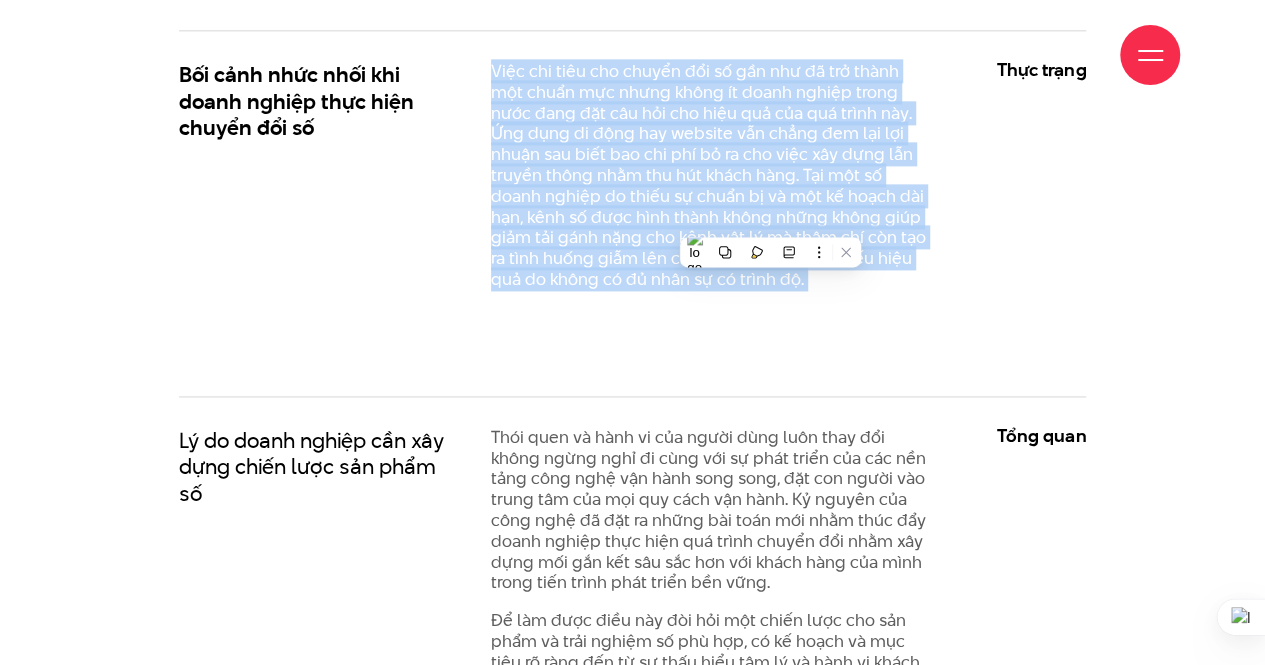 click on "Việc chi tiêu cho chuyển đổi số gần như đã trở thành một chuẩn mực nhưng không ít doanh nghiệp trong nước đang đặt câu hỏi cho hiệu quả của quá trình này. Ứng dụng di động hay website vẫn chẳng đem lại lợi nhuận sau biết bao chi phí bỏ ra cho việc xây dựng lẫn truyền thông nhằm thu hút khách hàng. Tại một số doanh nghiệp do thiếu sự chuẩn bị và một kế hoạch dài hạn, kênh số được hình thành không những không giúp giảm tải gánh nặng cho kênh vật lý mà thậm chí còn tạo ra tình huống giẫm lên chân nhau, vận hành thiếu hiệu quả do không có đủ nhân sự có trình độ." at bounding box center (710, 175) 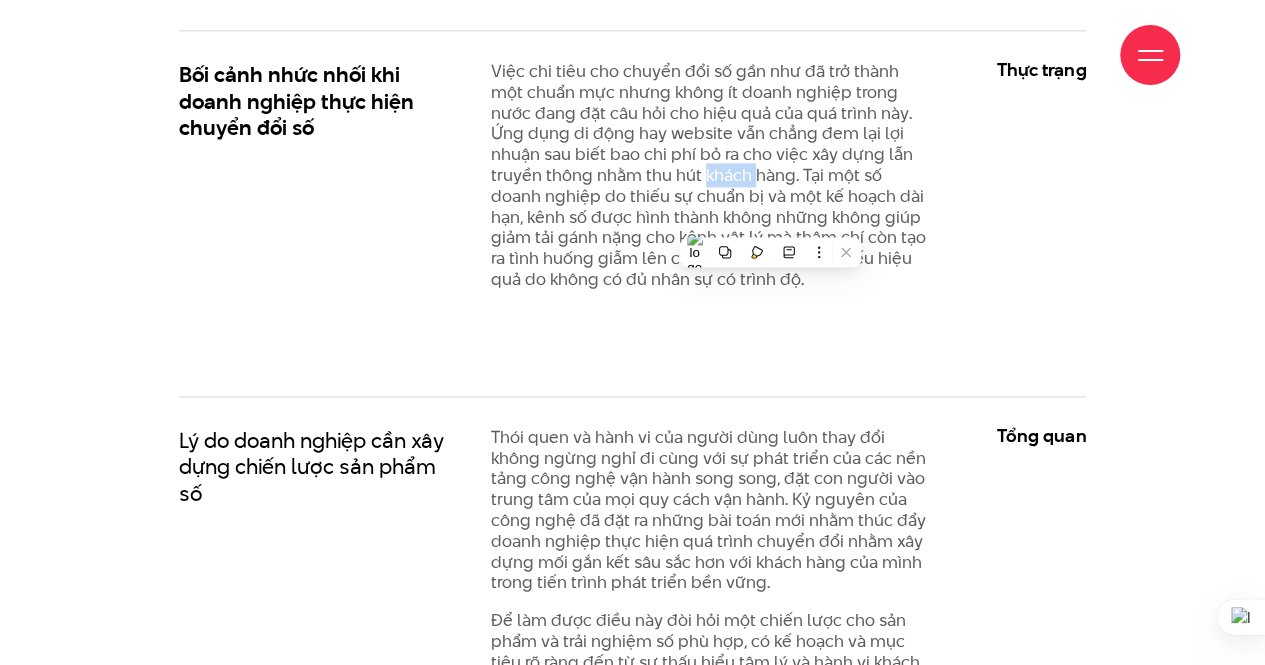 click on "Việc chi tiêu cho chuyển đổi số gần như đã trở thành một chuẩn mực nhưng không ít doanh nghiệp trong nước đang đặt câu hỏi cho hiệu quả của quá trình này. Ứng dụng di động hay website vẫn chẳng đem lại lợi nhuận sau biết bao chi phí bỏ ra cho việc xây dựng lẫn truyền thông nhằm thu hút khách hàng. Tại một số doanh nghiệp do thiếu sự chuẩn bị và một kế hoạch dài hạn, kênh số được hình thành không những không giúp giảm tải gánh nặng cho kênh vật lý mà thậm chí còn tạo ra tình huống giẫm lên chân nhau, vận hành thiếu hiệu quả do không có đủ nhân sự có trình độ." at bounding box center [710, 175] 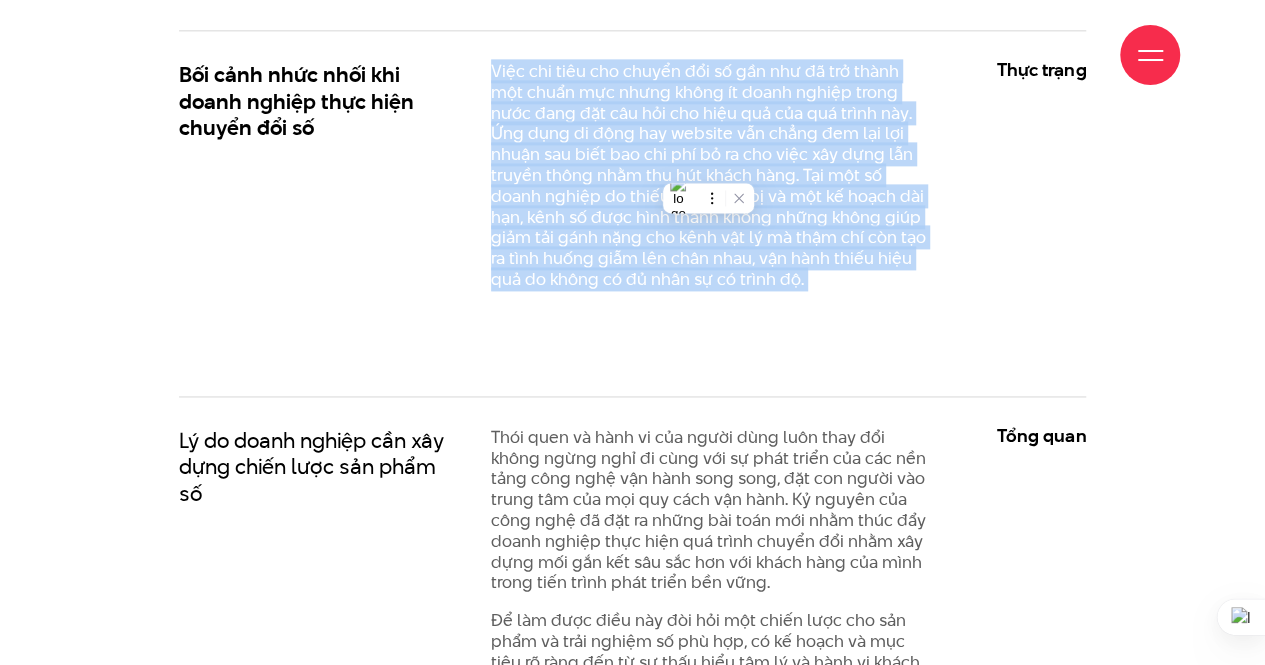 click on "Việc chi tiêu cho chuyển đổi số gần như đã trở thành một chuẩn mực nhưng không ít doanh nghiệp trong nước đang đặt câu hỏi cho hiệu quả của quá trình này. Ứng dụng di động hay website vẫn chẳng đem lại lợi nhuận sau biết bao chi phí bỏ ra cho việc xây dựng lẫn truyền thông nhằm thu hút khách hàng. Tại một số doanh nghiệp do thiếu sự chuẩn bị và một kế hoạch dài hạn, kênh số được hình thành không những không giúp giảm tải gánh nặng cho kênh vật lý mà thậm chí còn tạo ra tình huống giẫm lên chân nhau, vận hành thiếu hiệu quả do không có đủ nhân sự có trình độ." at bounding box center [710, 175] 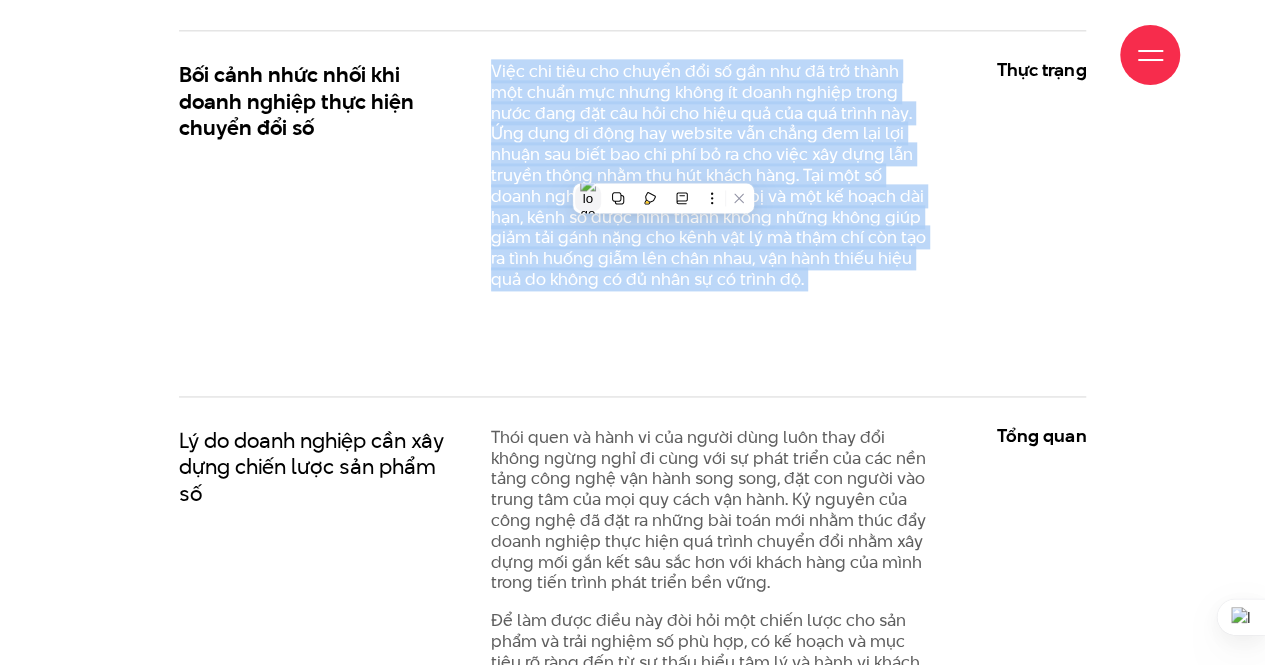 click at bounding box center [588, 198] 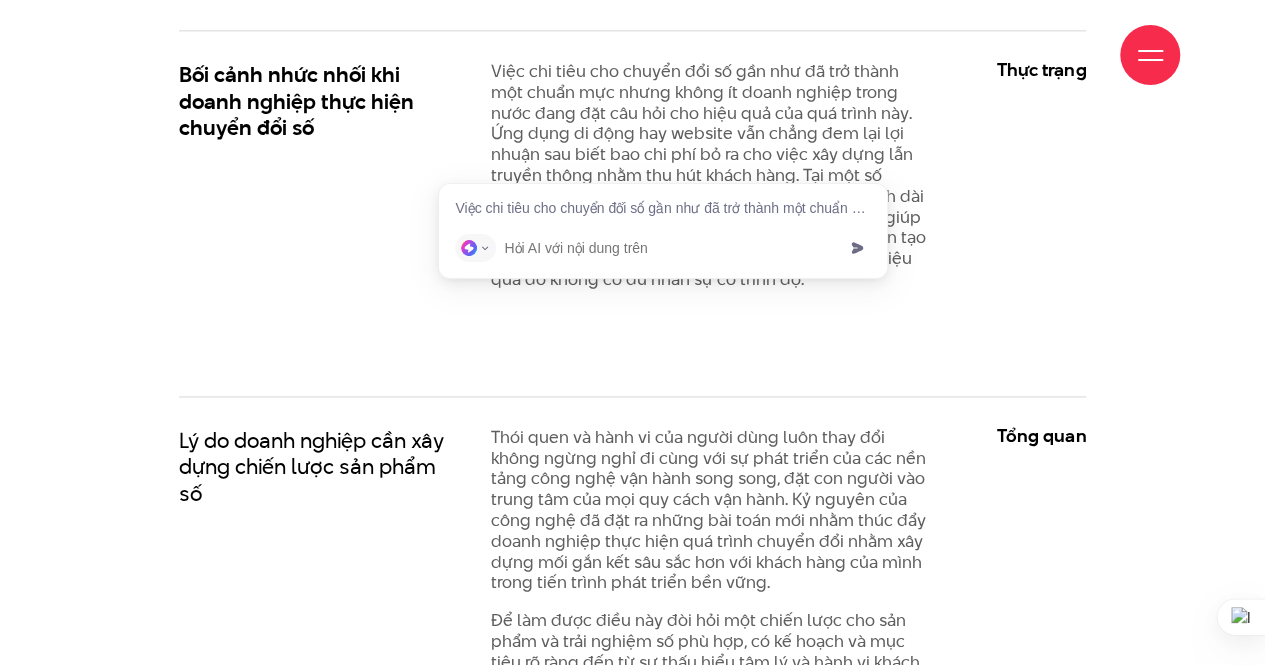 click on "Việc chi tiêu cho chuyển đổi số gần như đã trở thành một chuẩn mực nhưng không ít doanh nghiệp trong nước đang đặt câu hỏi cho hiệu quả của quá trình này. Ứng dụng di động hay website vẫn chẳng đem lại lợi nhuận sau biết bao chi phí bỏ ra cho việc xây dựng lẫn truyền thông nhằm thu hút khách hàng. Tại một số doanh nghiệp do thiếu sự chuẩn bị và một kế hoạch dài hạn, kênh số được hình thành không những không giúp giảm tải gánh nặng cho kênh vật lý mà thậm chí còn tạo ra tình huống giẫm lên chân nhau, vận hành thiếu hiệu quả do không có đủ nhân sự có trình độ." at bounding box center (710, 175) 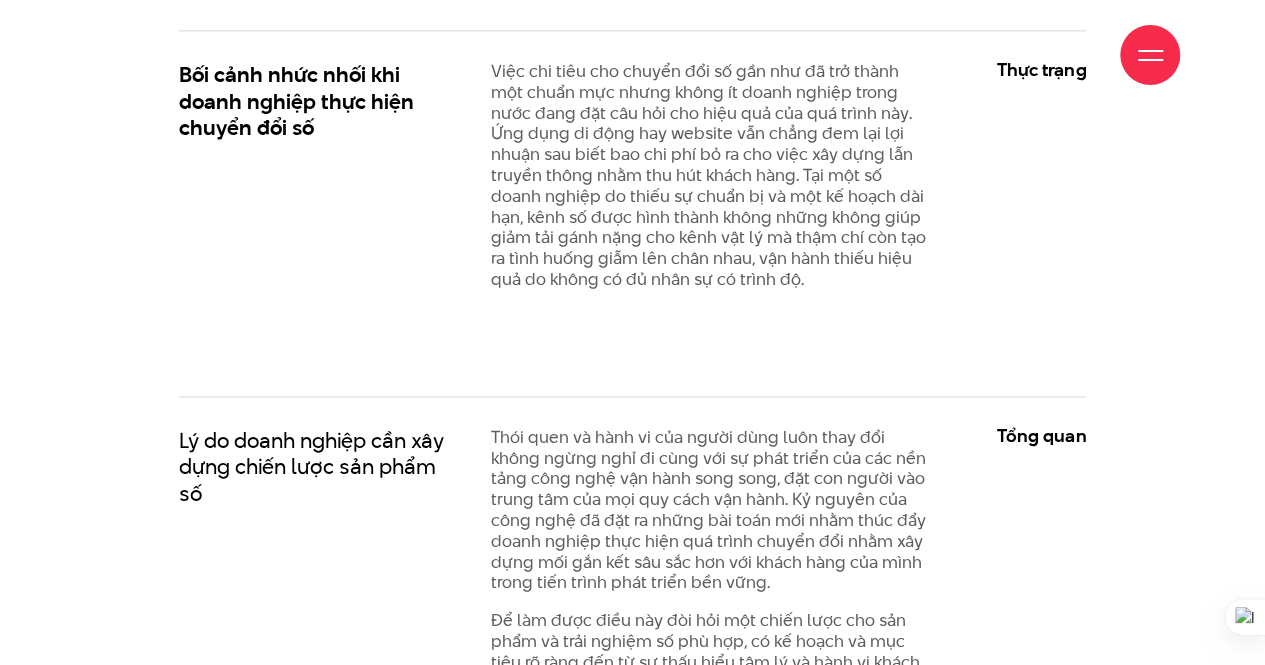 click on "Việc chi tiêu cho chuyển đổi số gần như đã trở thành một chuẩn mực nhưng không ít doanh nghiệp trong nước đang đặt câu hỏi cho hiệu quả của quá trình này. Ứng dụng di động hay website vẫn chẳng đem lại lợi nhuận sau biết bao chi phí bỏ ra cho việc xây dựng lẫn truyền thông nhằm thu hút khách hàng. Tại một số doanh nghiệp do thiếu sự chuẩn bị và một kế hoạch dài hạn, kênh số được hình thành không những không giúp giảm tải gánh nặng cho kênh vật lý mà thậm chí còn tạo ra tình huống giẫm lên chân nhau, vận hành thiếu hiệu quả do không có đủ nhân sự có trình độ." at bounding box center [710, 175] 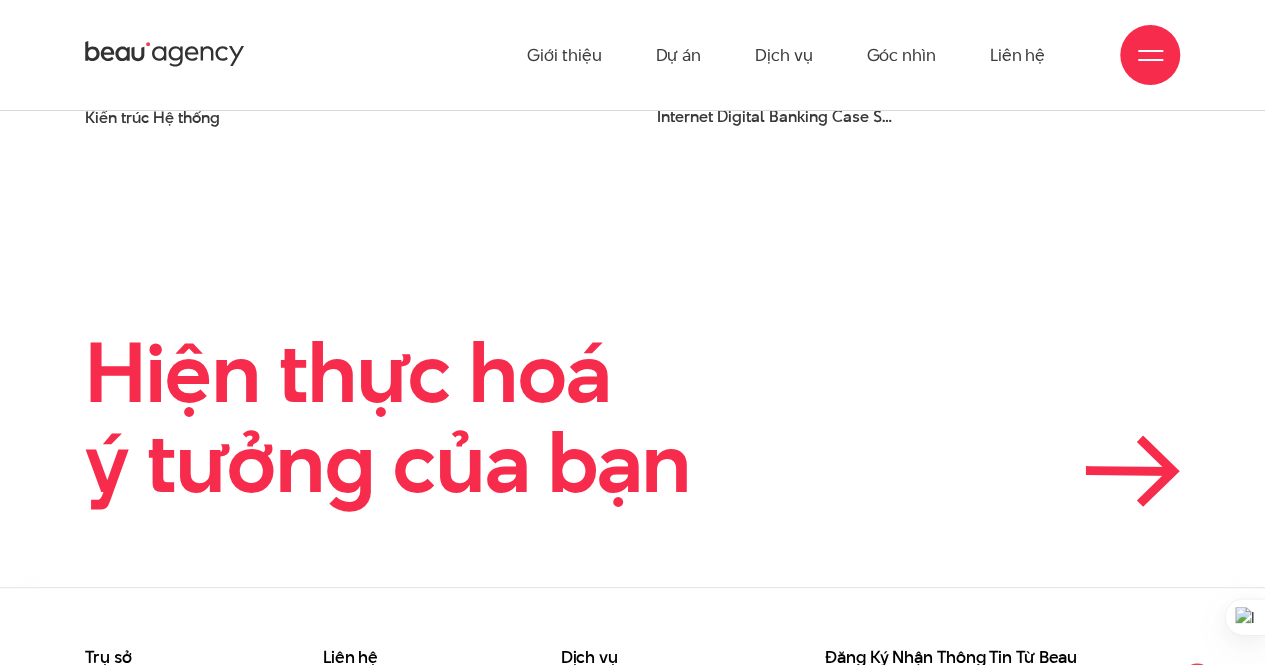 scroll, scrollTop: 5512, scrollLeft: 0, axis: vertical 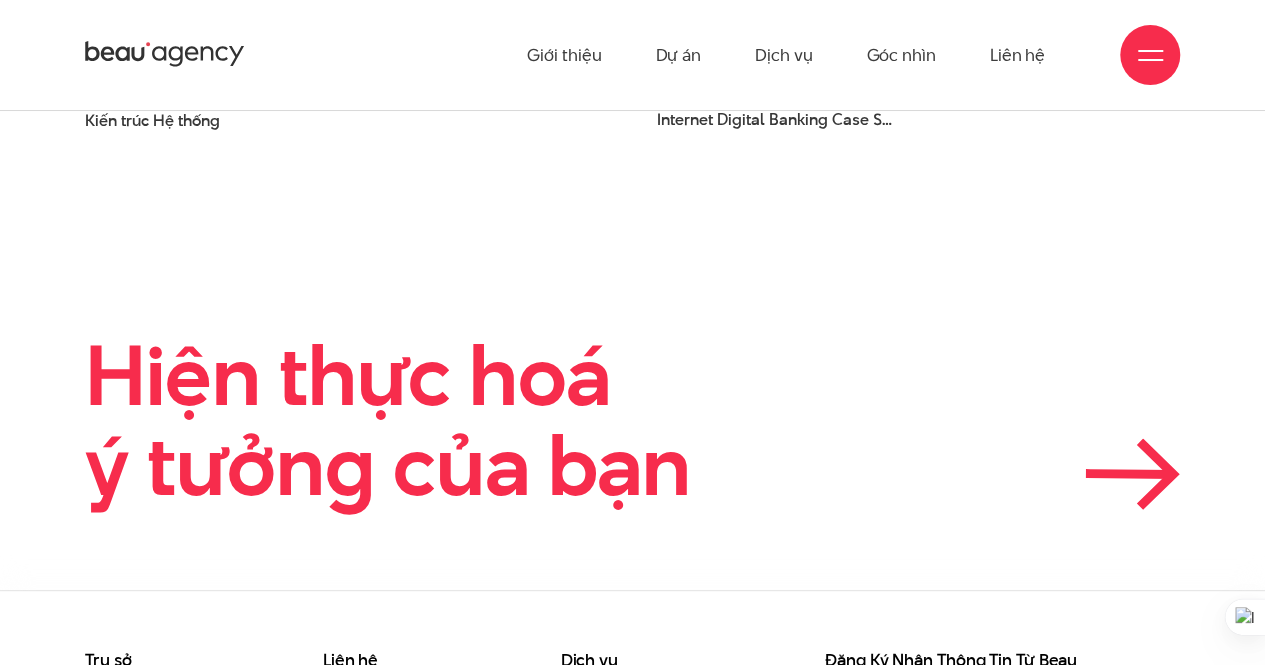 click 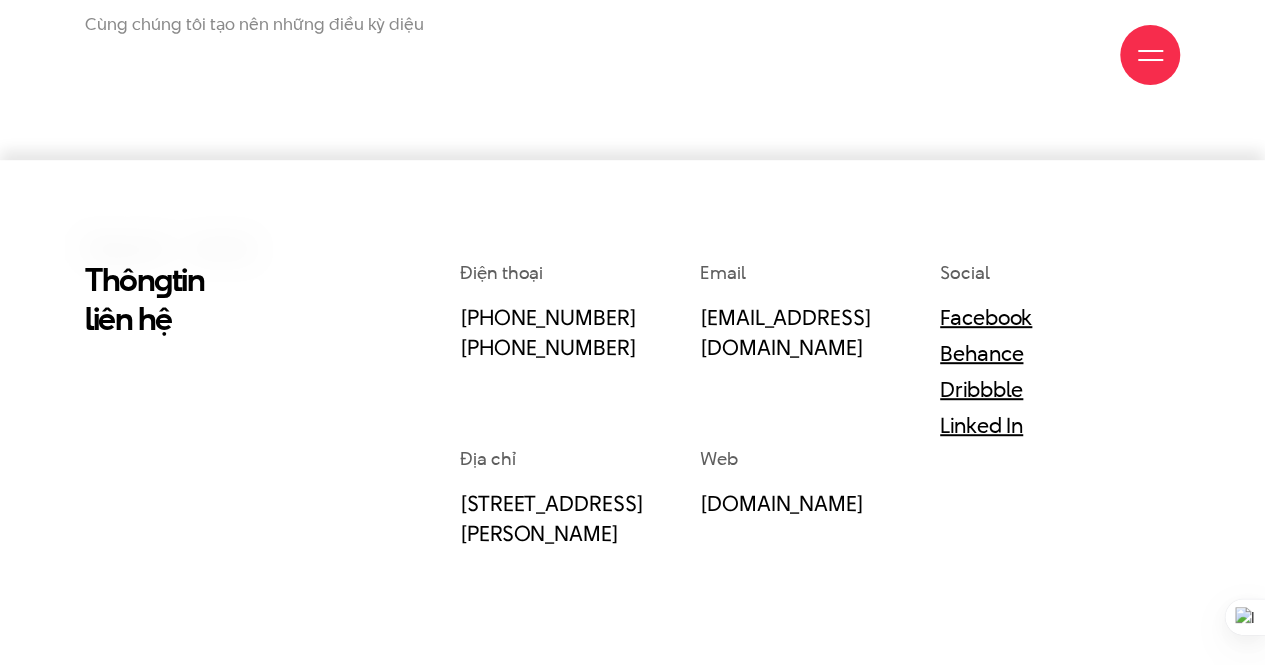 scroll, scrollTop: 0, scrollLeft: 0, axis: both 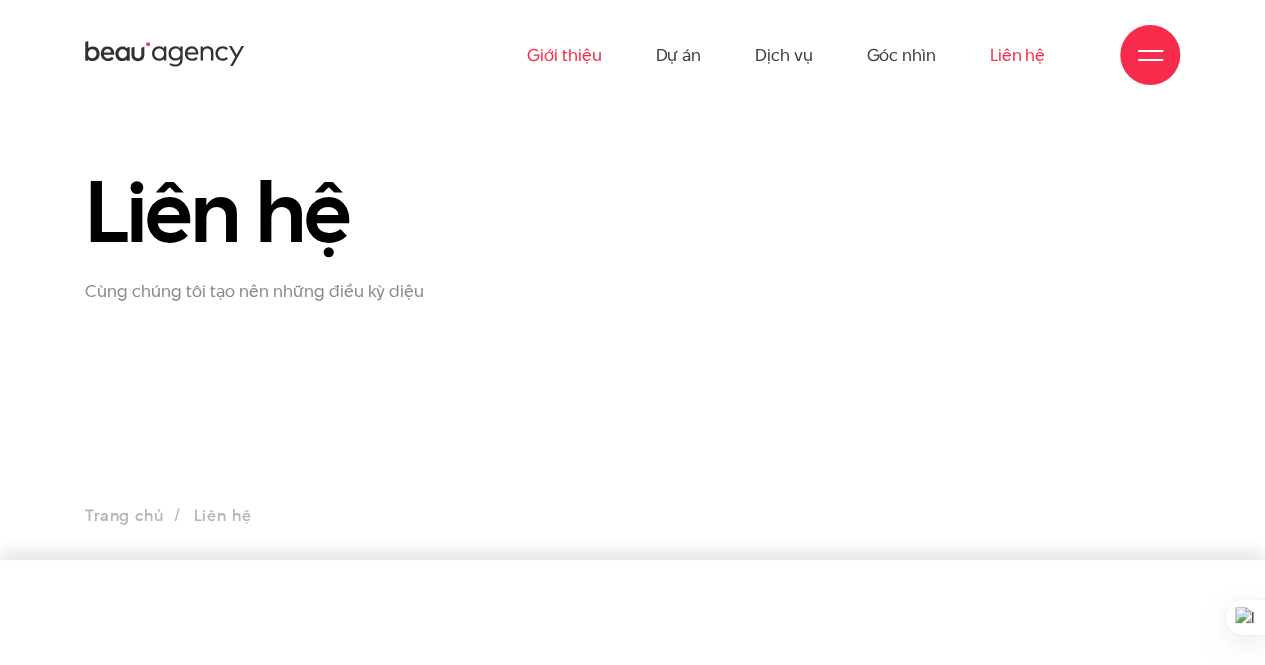 click on "Giới thiệu" at bounding box center [564, 55] 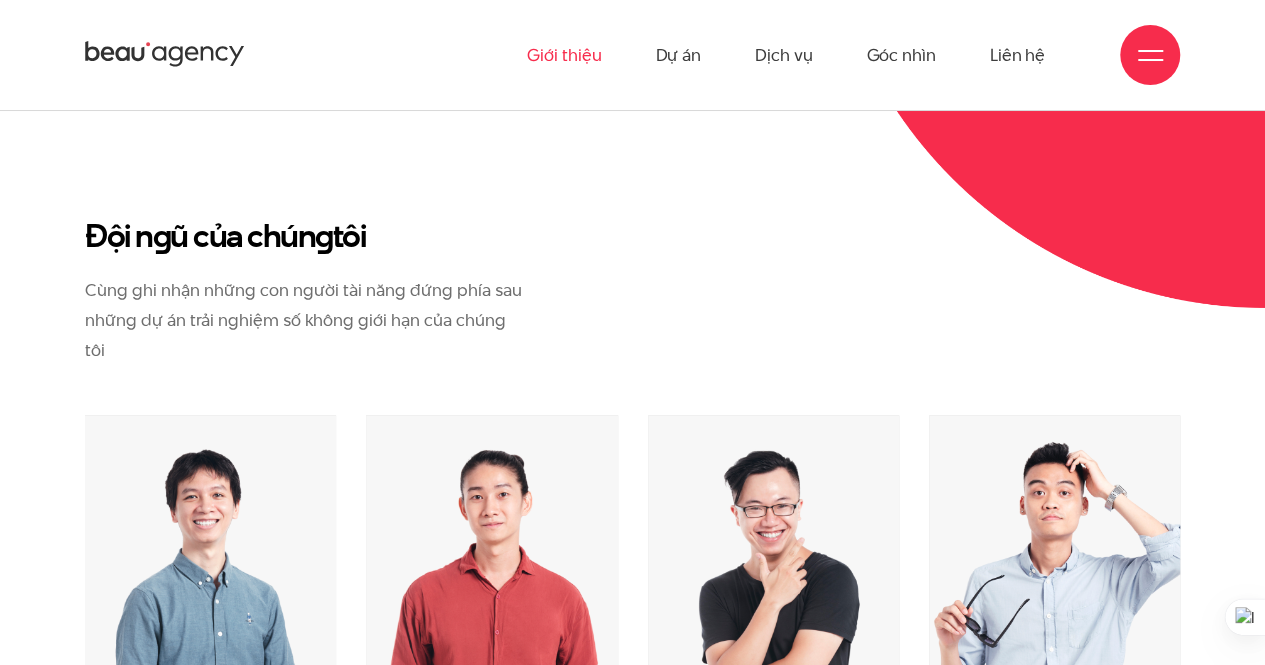 scroll, scrollTop: 5223, scrollLeft: 0, axis: vertical 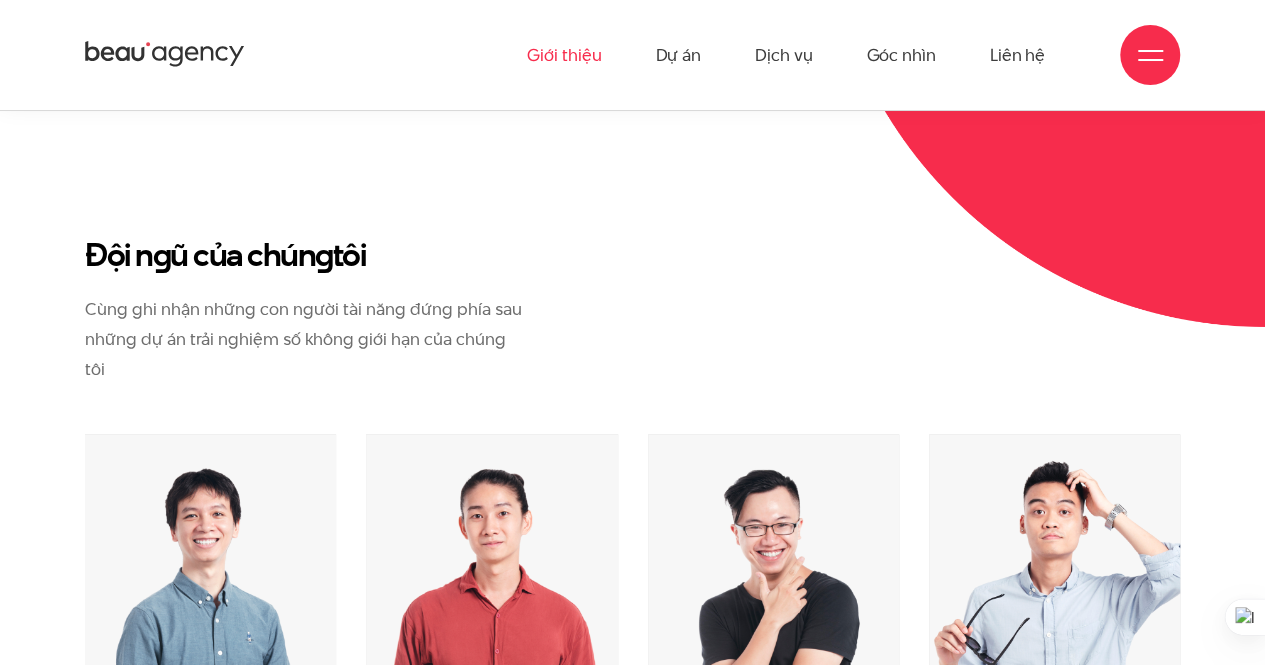 click 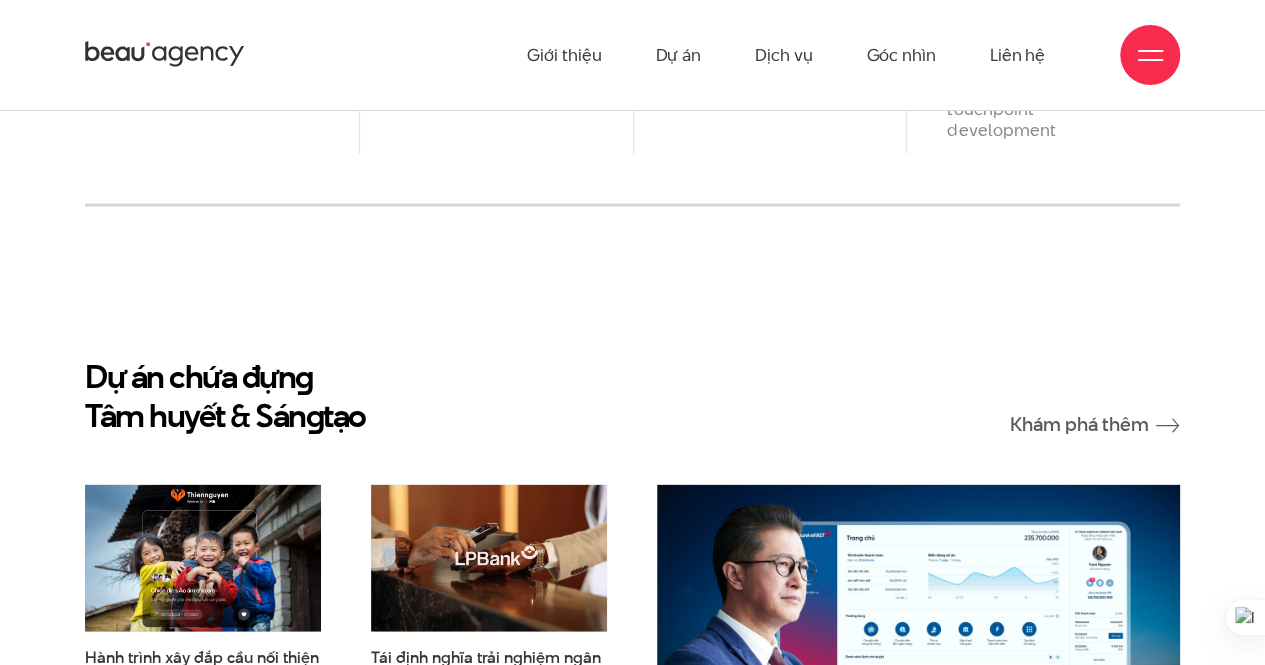 scroll, scrollTop: 2000, scrollLeft: 0, axis: vertical 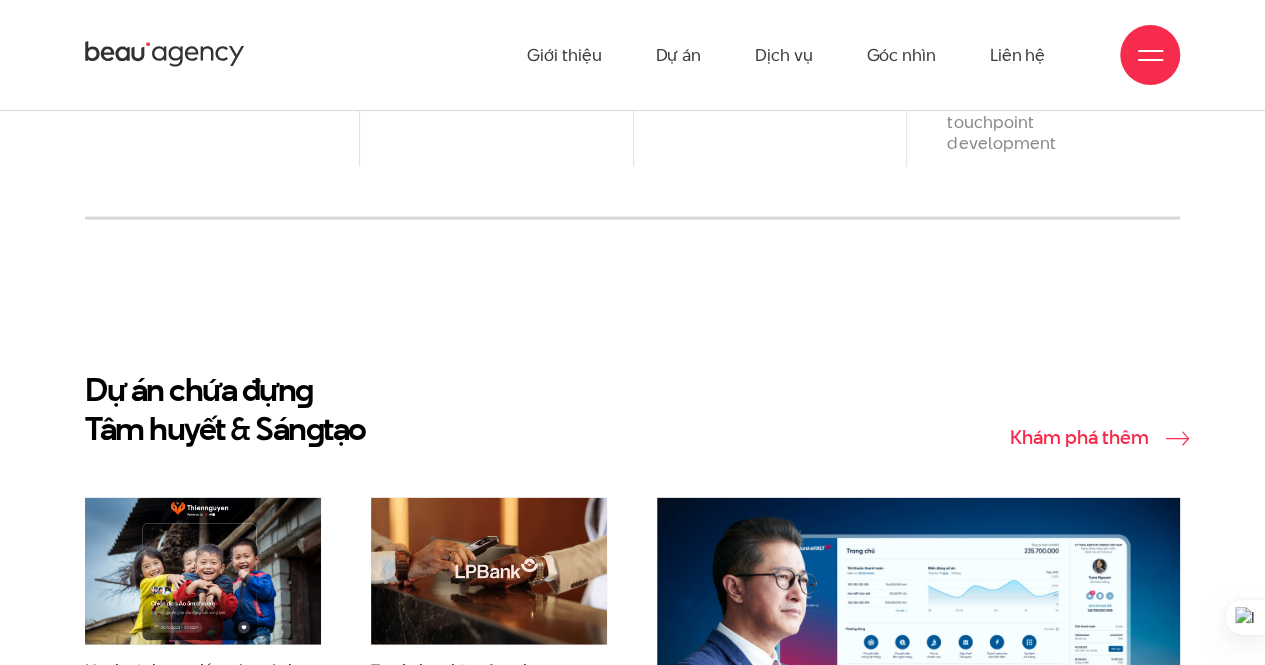 click on "Khám phá thêm" at bounding box center (1095, 438) 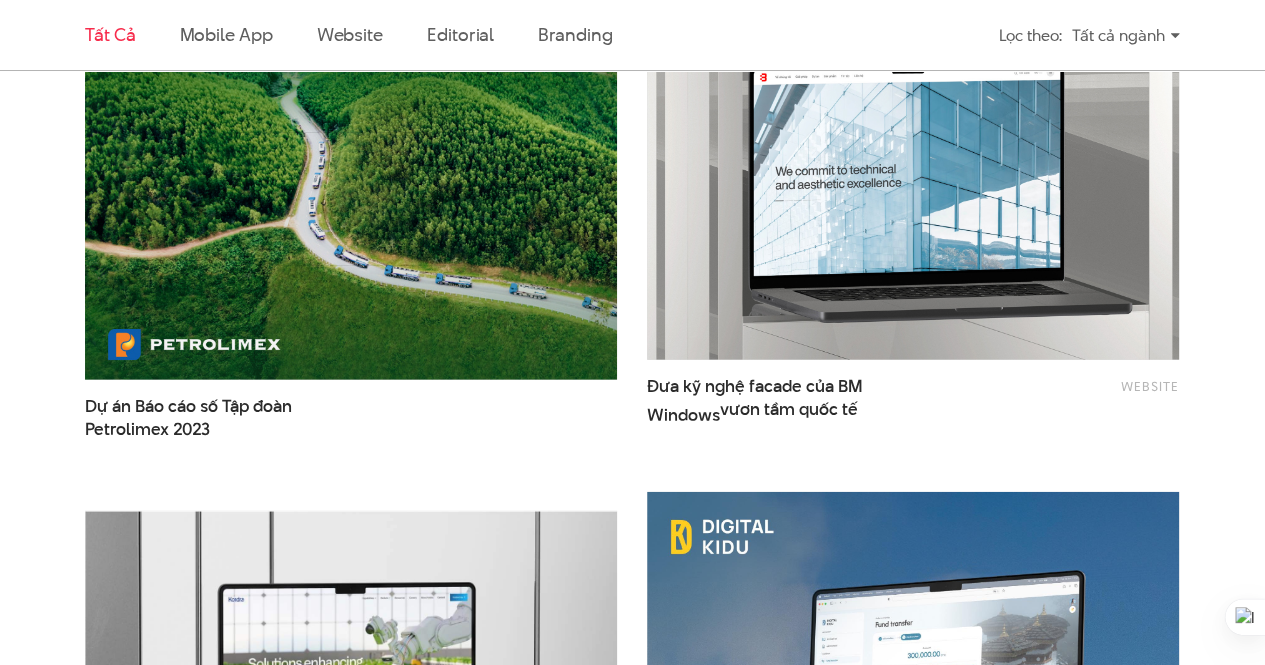 scroll, scrollTop: 2700, scrollLeft: 0, axis: vertical 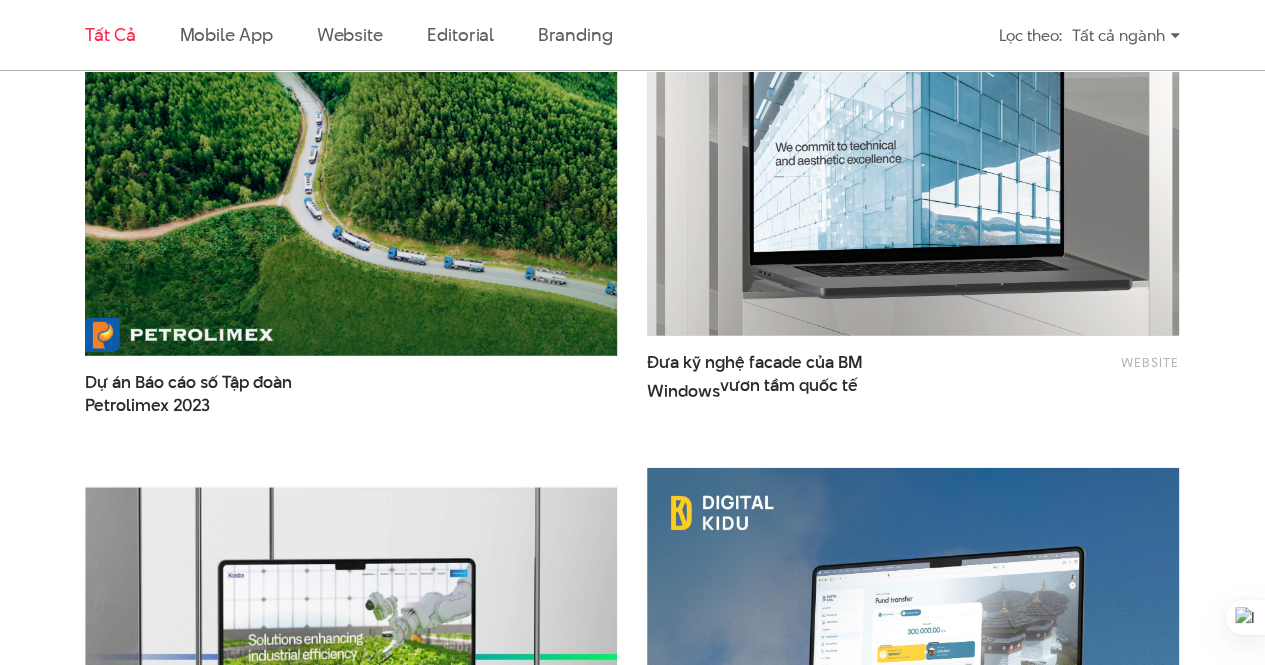 click at bounding box center [350, 178] 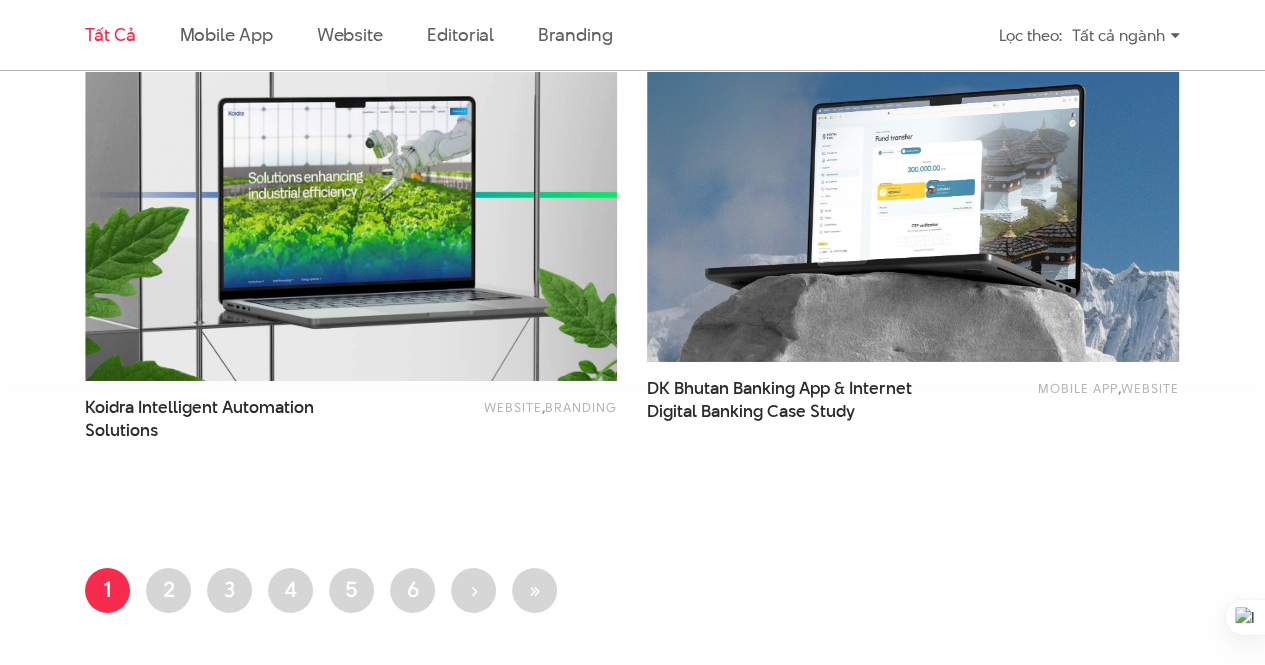scroll, scrollTop: 3000, scrollLeft: 0, axis: vertical 